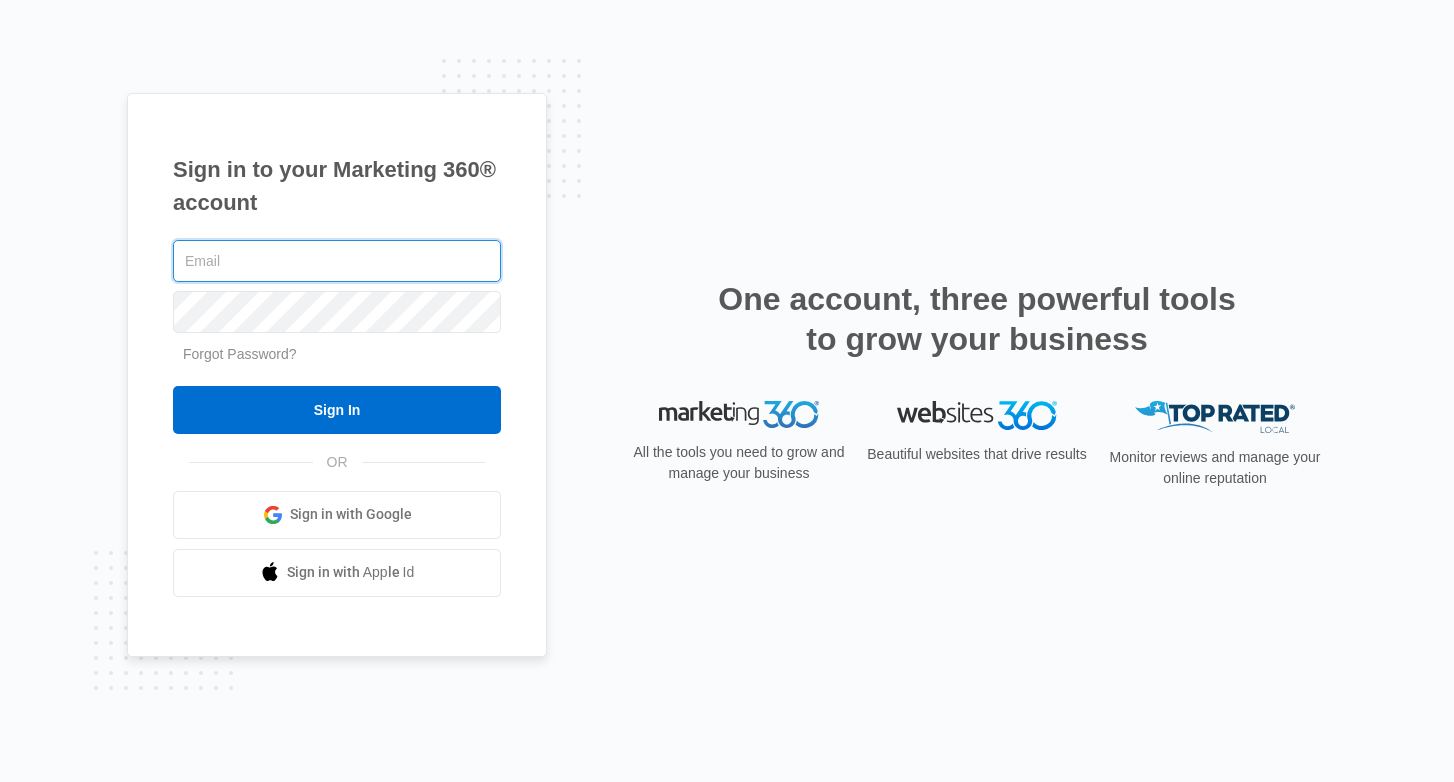 scroll, scrollTop: 0, scrollLeft: 0, axis: both 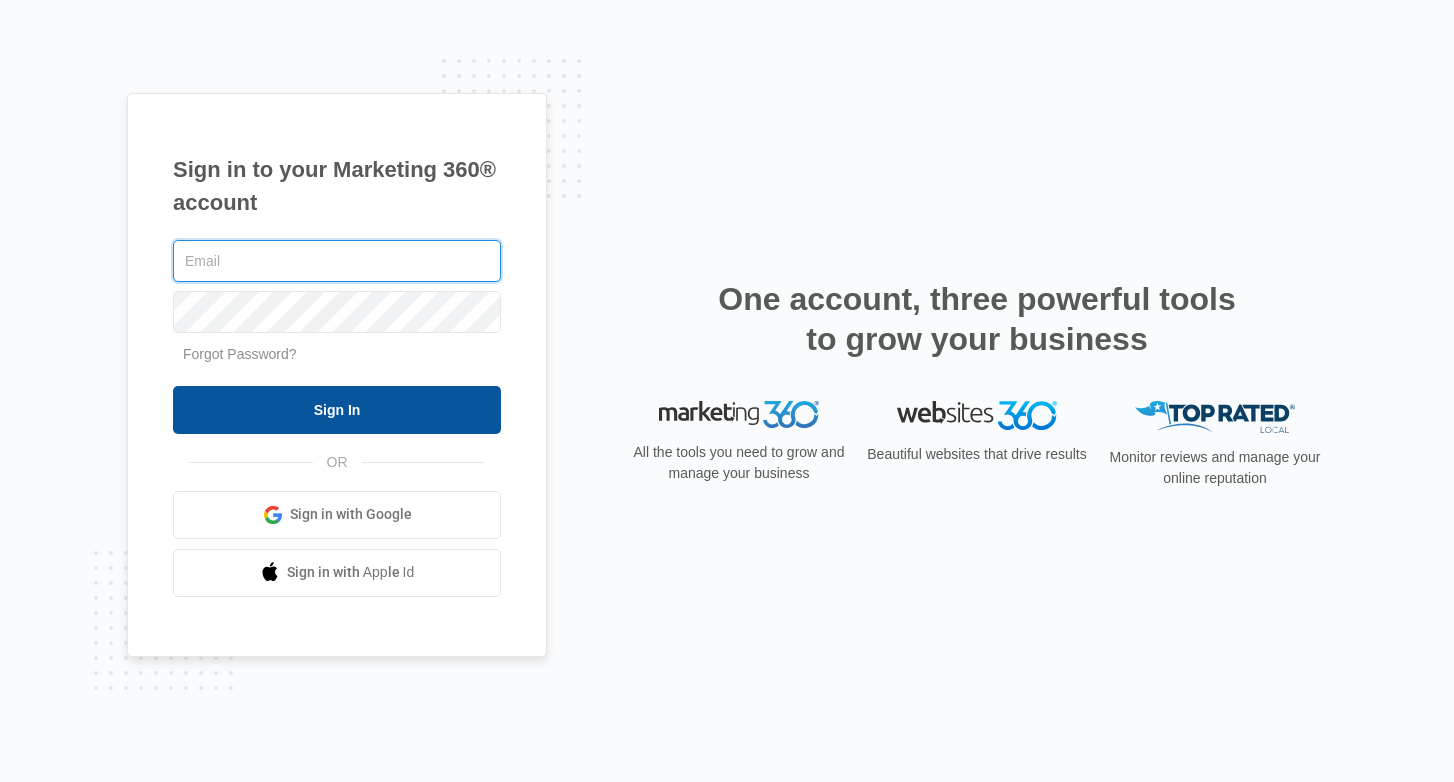 type on "joel.green@madwire.com" 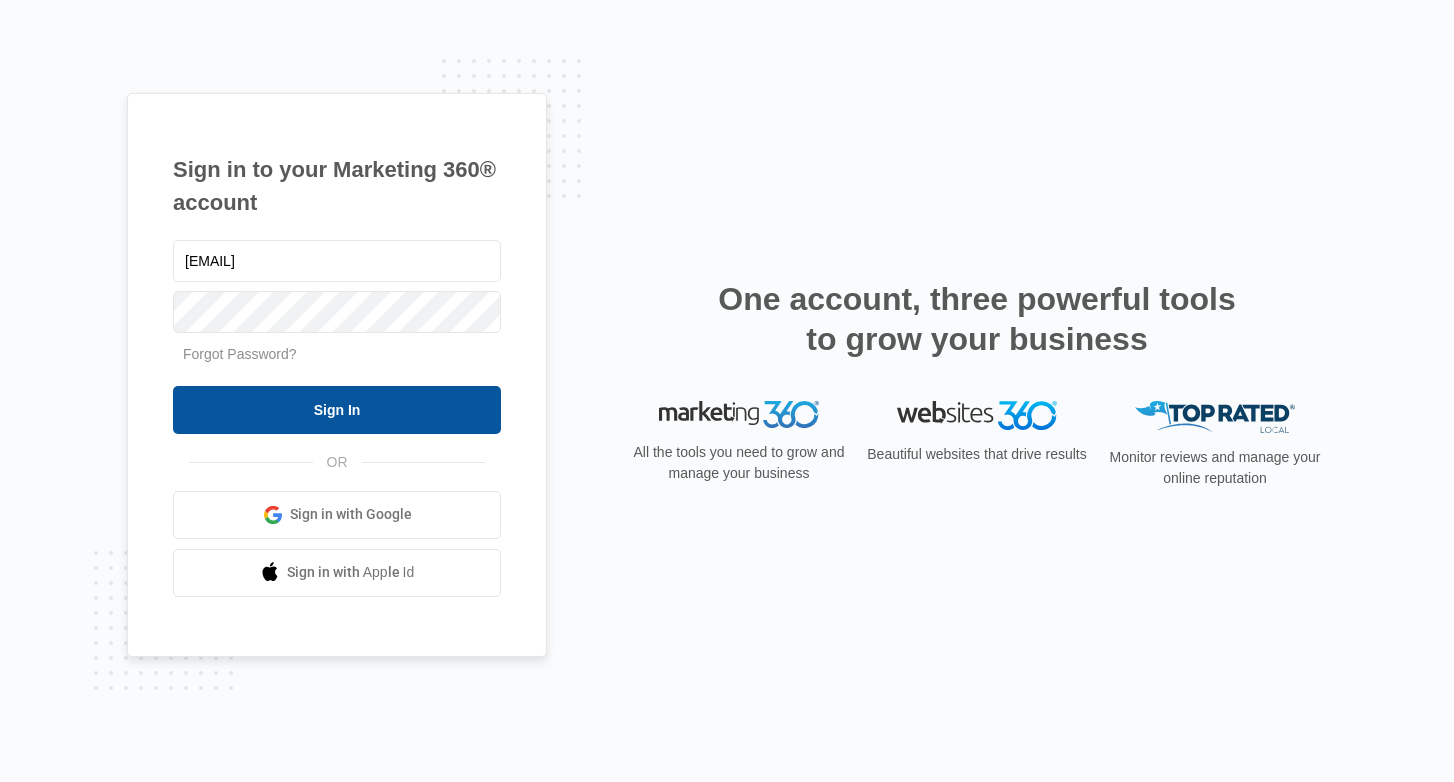 click on "Sign In" at bounding box center (337, 410) 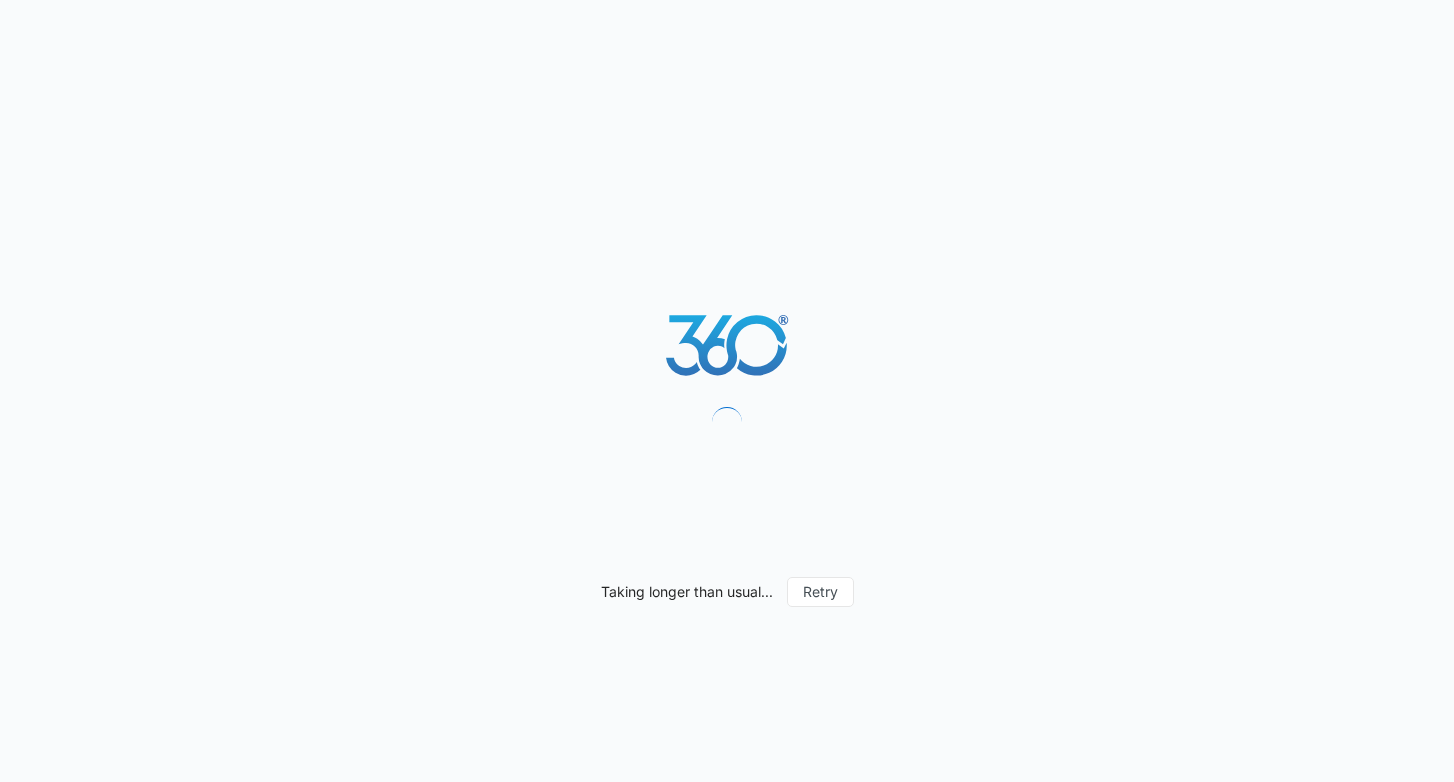 scroll, scrollTop: 0, scrollLeft: 0, axis: both 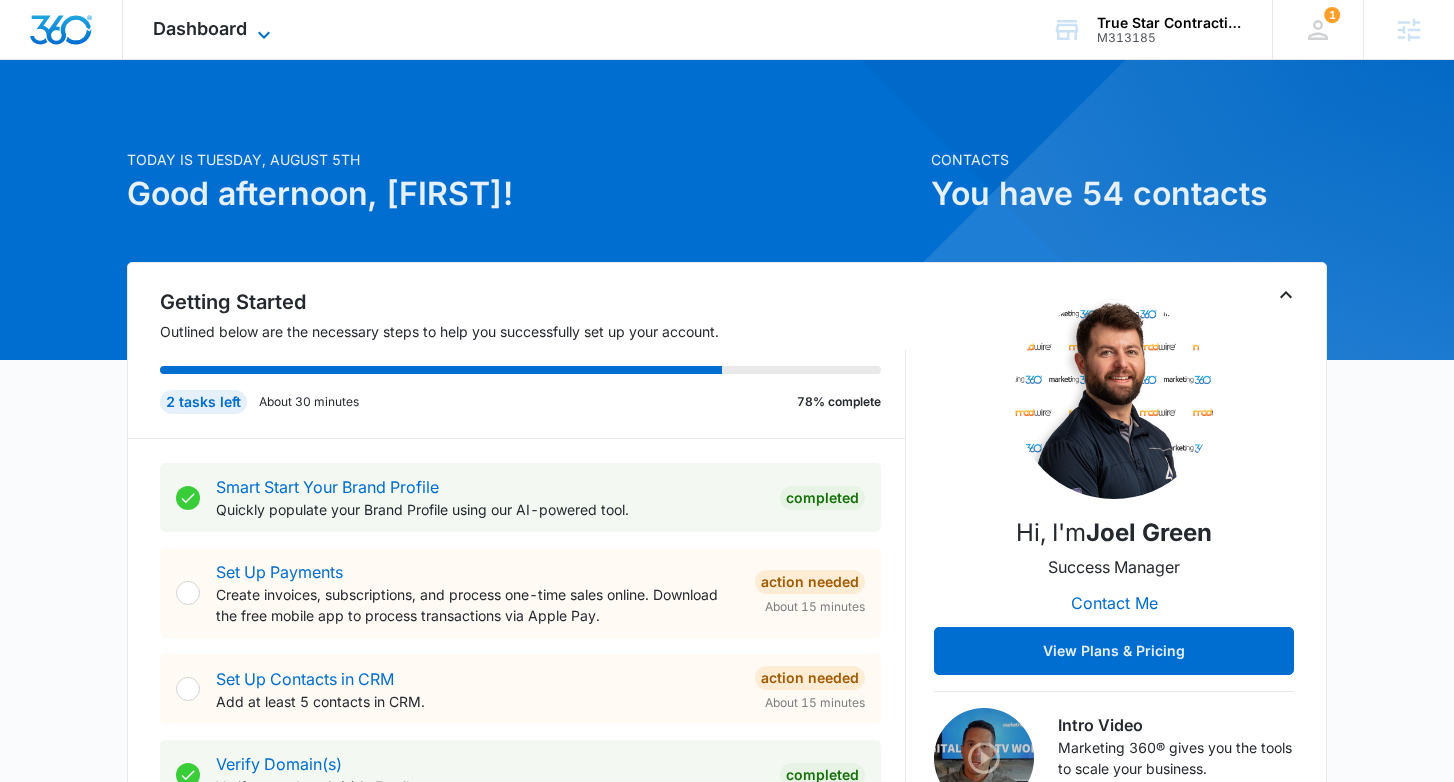 click on "Dashboard" at bounding box center (200, 28) 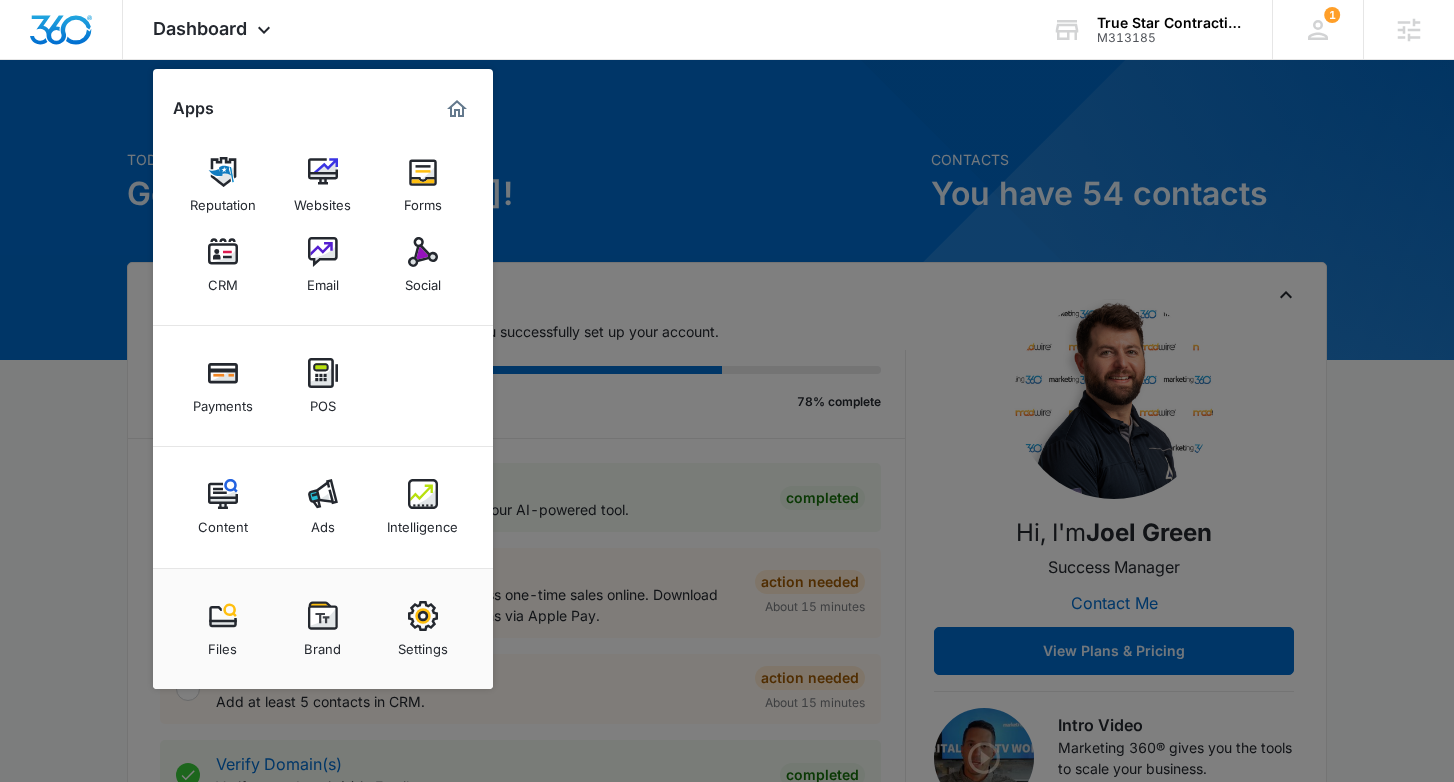 click on "Ads" at bounding box center (323, 522) 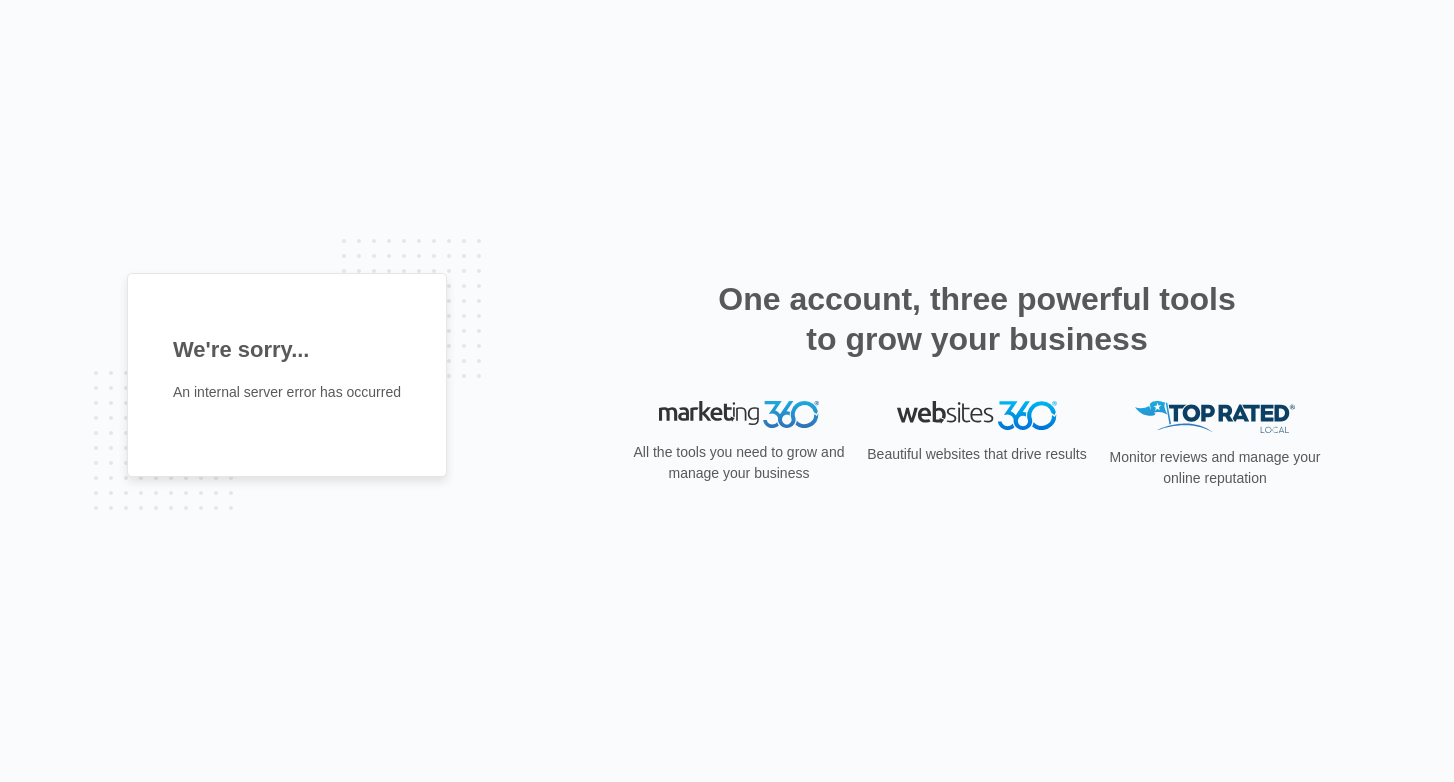 scroll, scrollTop: 0, scrollLeft: 0, axis: both 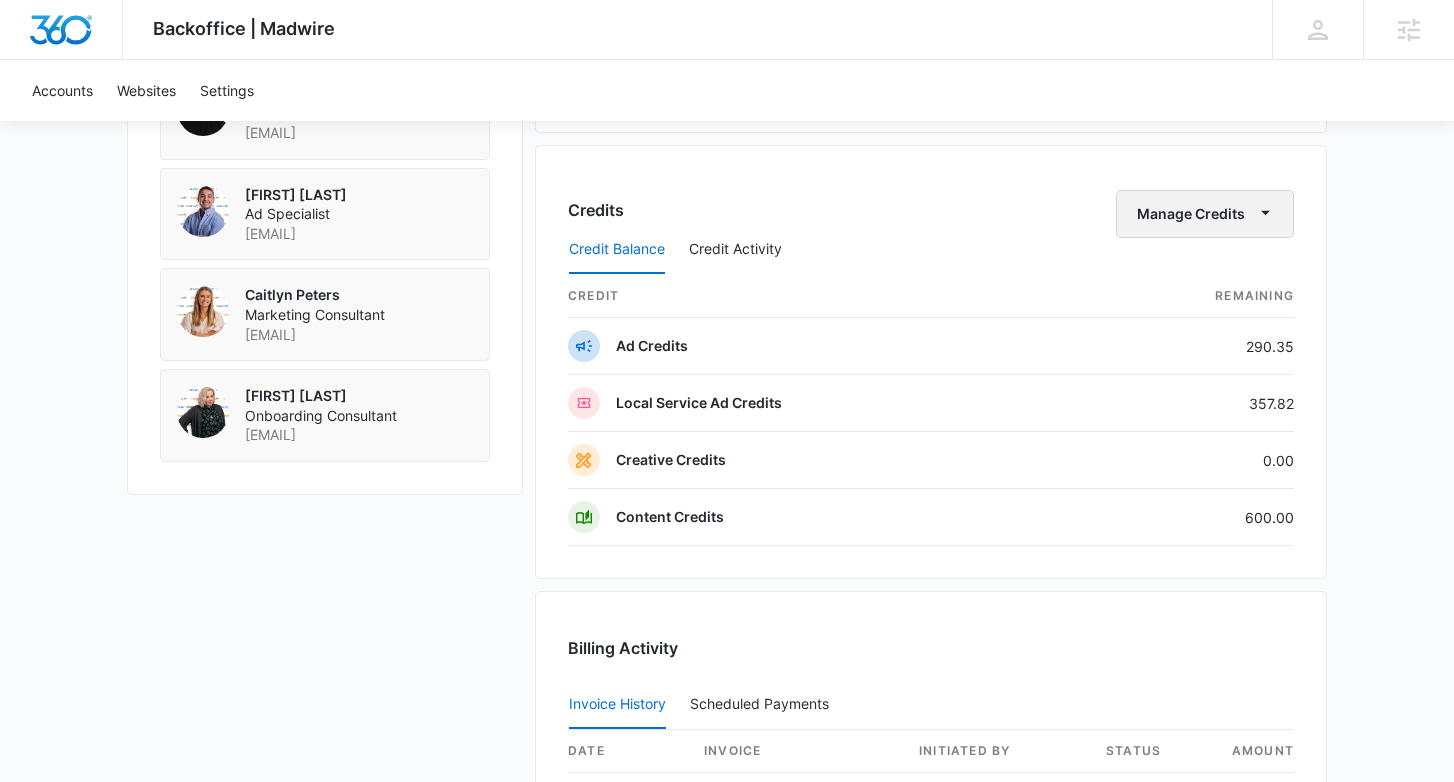 click 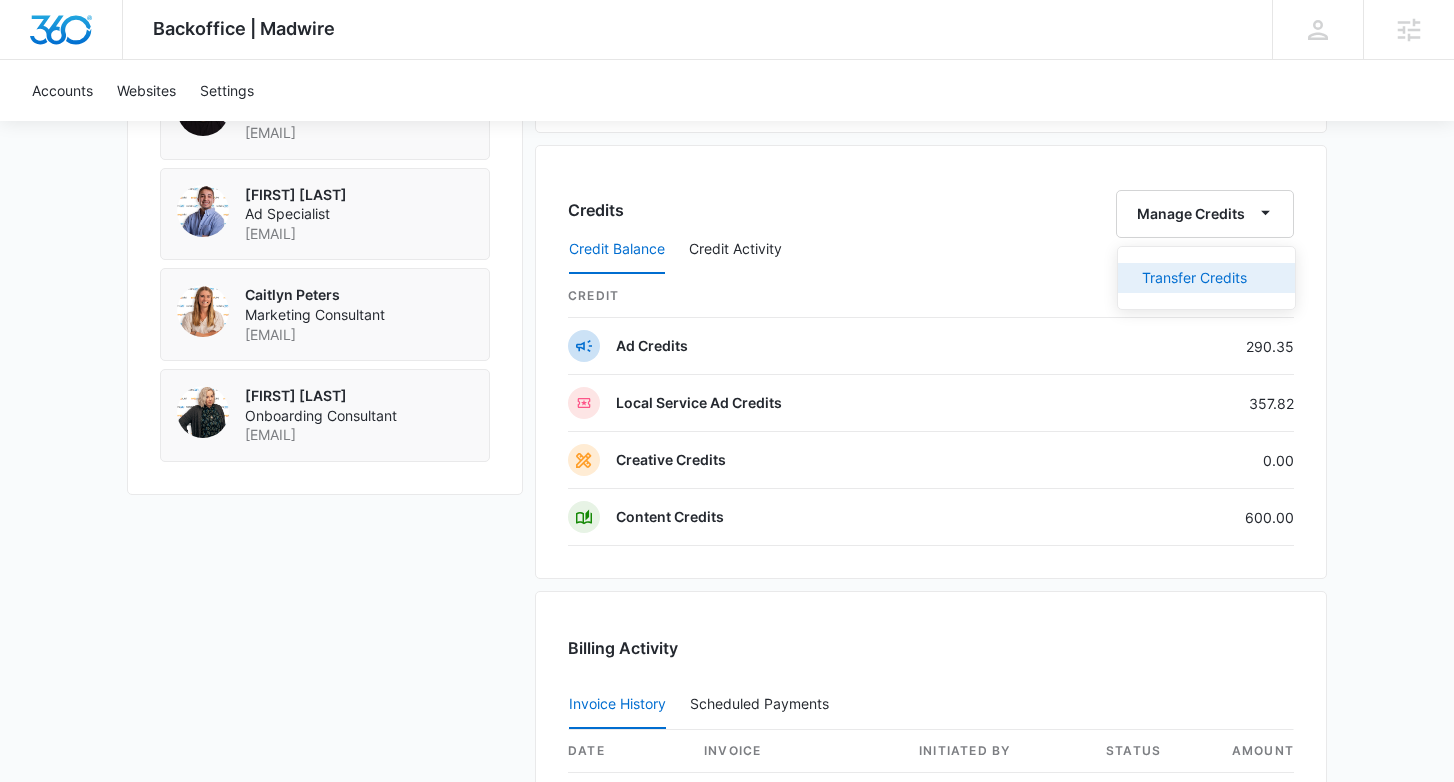click on "Transfer Credits" at bounding box center (1194, 278) 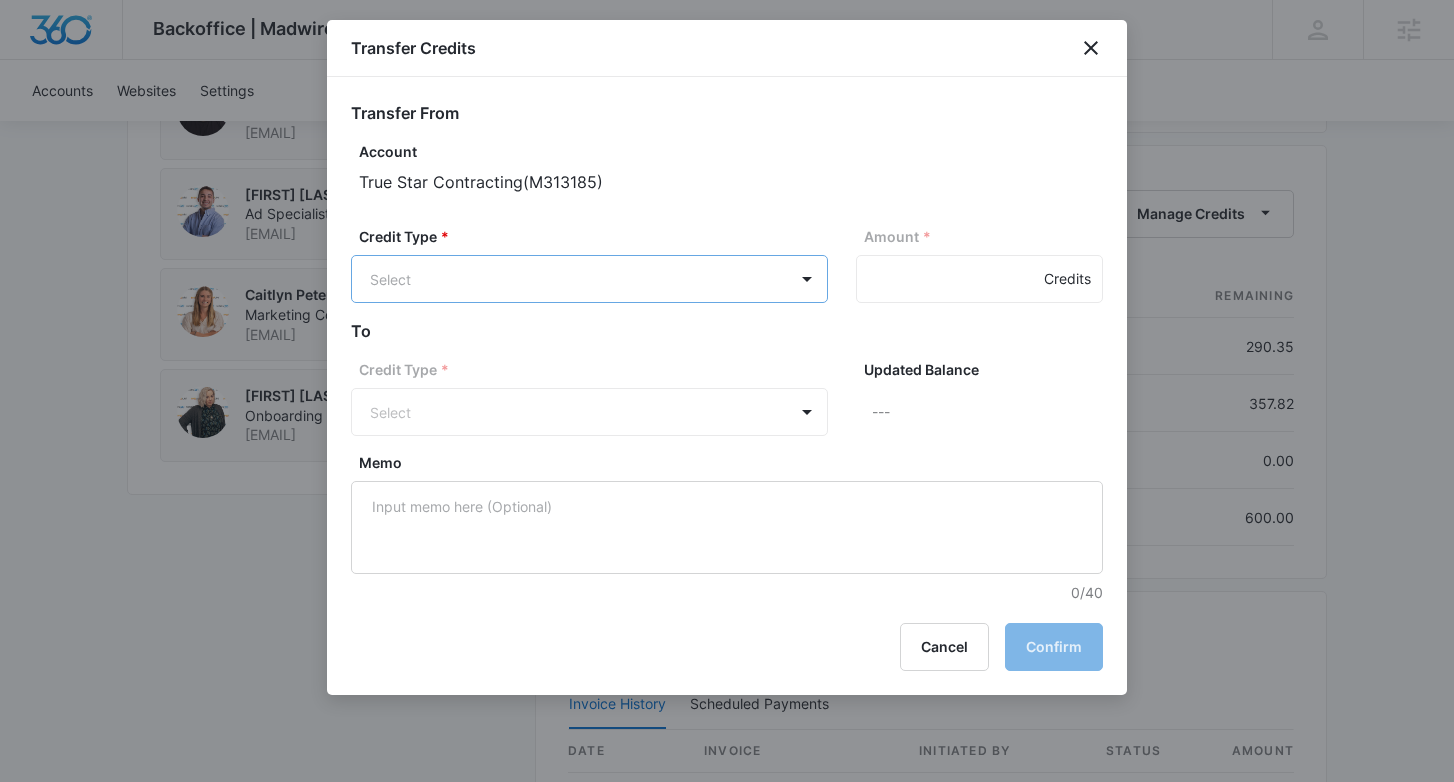 click on "Backoffice | Madwire Apps Settings JG Joel Green Joel.Green@madwire.com My Profile Notifications Support Logout Terms & Conditions   •   Privacy Policy Agencies Accounts Websites Settings True Star Contracting M313185 Paid Next payment of  $1,804.00  due  Aug 25 One Time Sale Go to Dashboard True Star Contracting M313185 Details Billing Type Stripe Billing Contact Mateo Alvez truestarcontracting@gmail.com 12017904530 Billing Address 54 Hedden Terrace North Arlington ,  NJ   07031 US Local Time 04:46pm   ( America/New_York ) Industry Contractor Lifetime Oct 22, 2024  ( 9 months ) Last Active - Lead Source - Partner - Stripe ID cus_R5ErGnsMiT3lPZ Collection Method Charge Automatically Team Members Joel Green Success Manager Joel.Green@madwire.com Evan Rodriguez Marketing Consultant evan.rodriguez@marketing360.com Tyler Rasdon Ad Specialist tyler.rasdon@madwire.com Caitlyn Peters Marketing Consultant caitlyn.peters@marketing360.com Kelly Bolin Onboarding Consultant kelly.bolin@madwire.com Billing 2776 Paid" at bounding box center (727, 16) 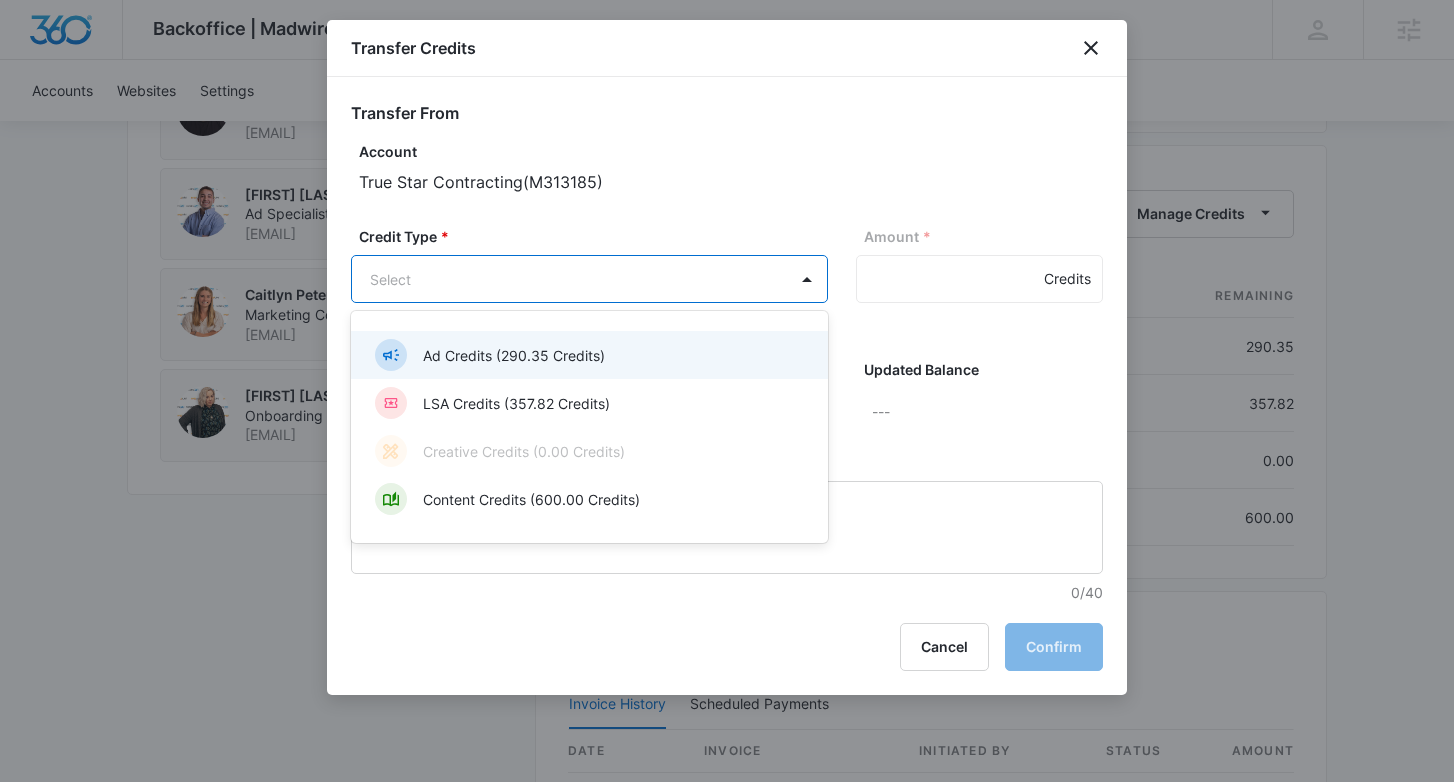 click on "Ad Credits (290.35 Credits)" at bounding box center [514, 355] 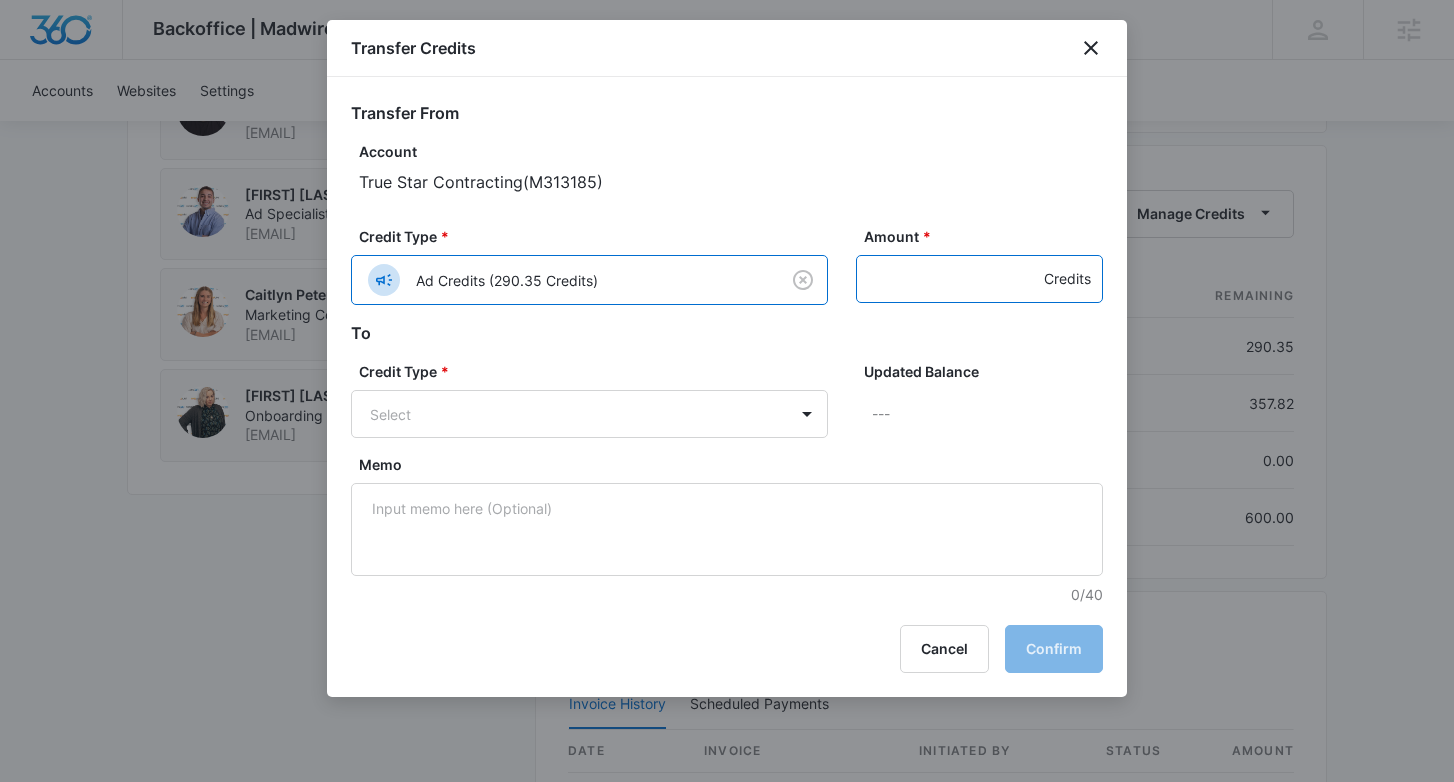 click on "Amount *" at bounding box center (979, 279) 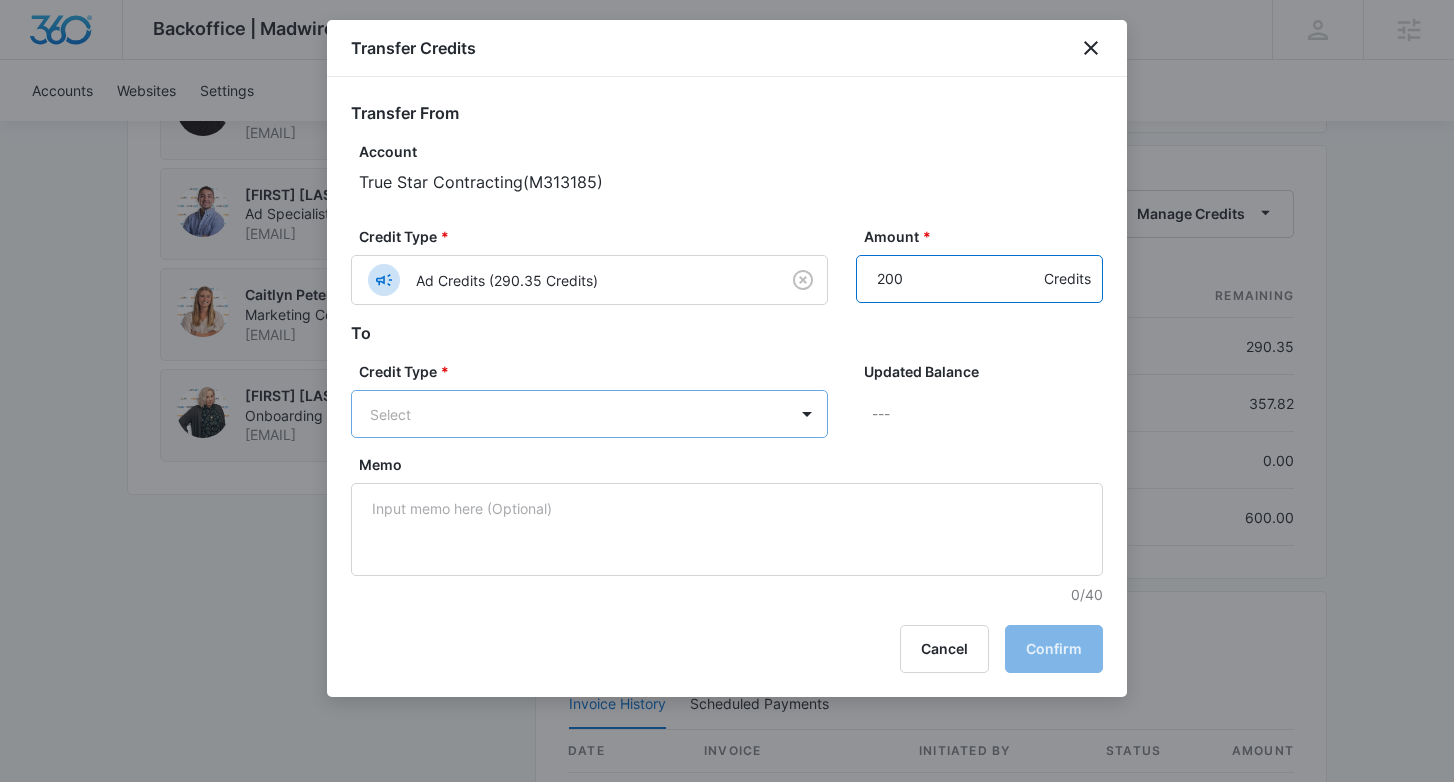 type on "200" 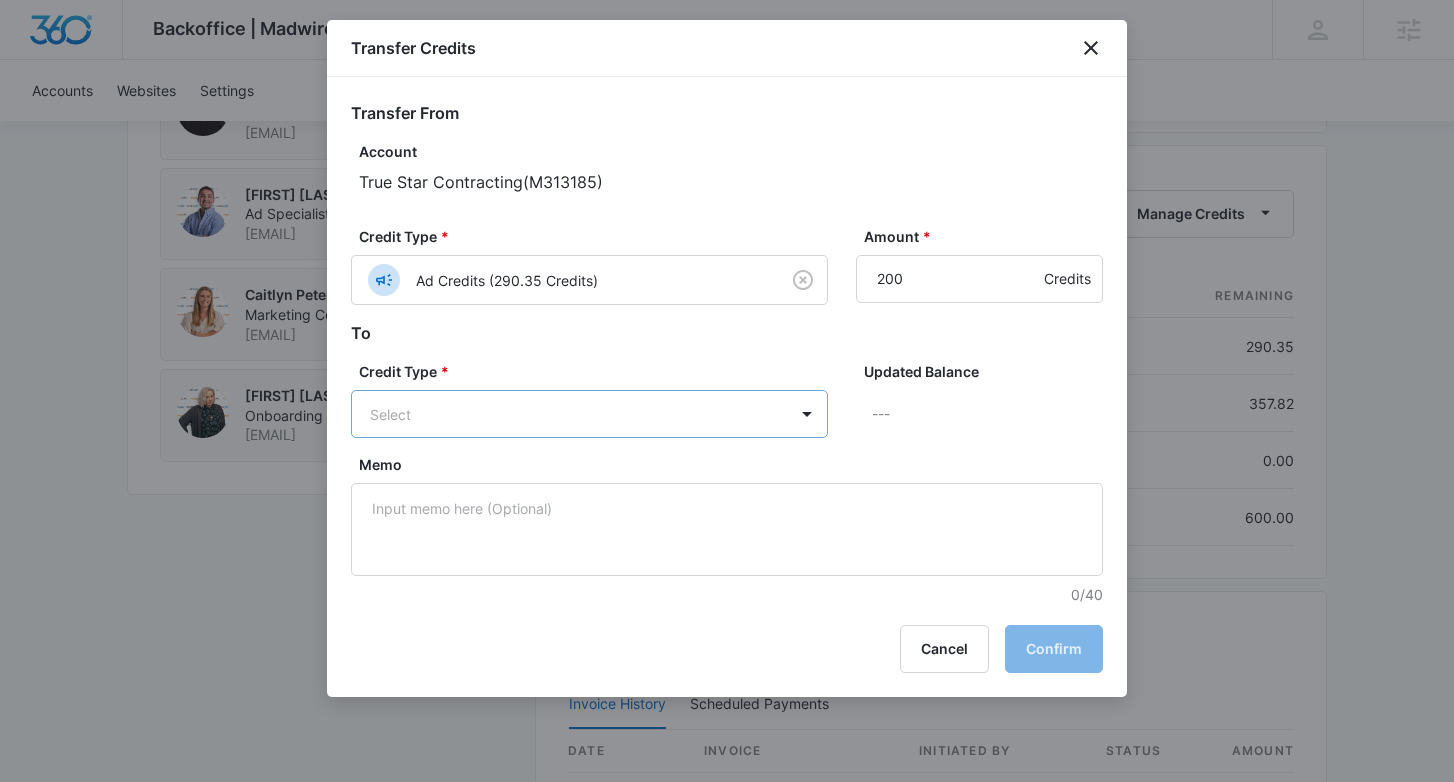 click on "Backoffice | Madwire Apps Settings JG Joel Green Joel.Green@madwire.com My Profile Notifications Support Logout Terms & Conditions   •   Privacy Policy Agencies Accounts Websites Settings True Star Contracting M313185 Paid Next payment of  $1,804.00  due  Aug 25 One Time Sale Go to Dashboard True Star Contracting M313185 Details Billing Type Stripe Billing Contact Mateo Alvez truestarcontracting@gmail.com 12017904530 Billing Address 54 Hedden Terrace North Arlington ,  NJ   07031 US Local Time 04:46pm   ( America/New_York ) Industry Contractor Lifetime Oct 22, 2024  ( 9 months ) Last Active - Lead Source - Partner - Stripe ID cus_R5ErGnsMiT3lPZ Collection Method Charge Automatically Team Members Joel Green Success Manager Joel.Green@madwire.com Evan Rodriguez Marketing Consultant evan.rodriguez@marketing360.com Tyler Rasdon Ad Specialist tyler.rasdon@madwire.com Caitlyn Peters Marketing Consultant caitlyn.peters@marketing360.com Kelly Bolin Onboarding Consultant kelly.bolin@madwire.com Billing 2776 Paid" at bounding box center (727, 16) 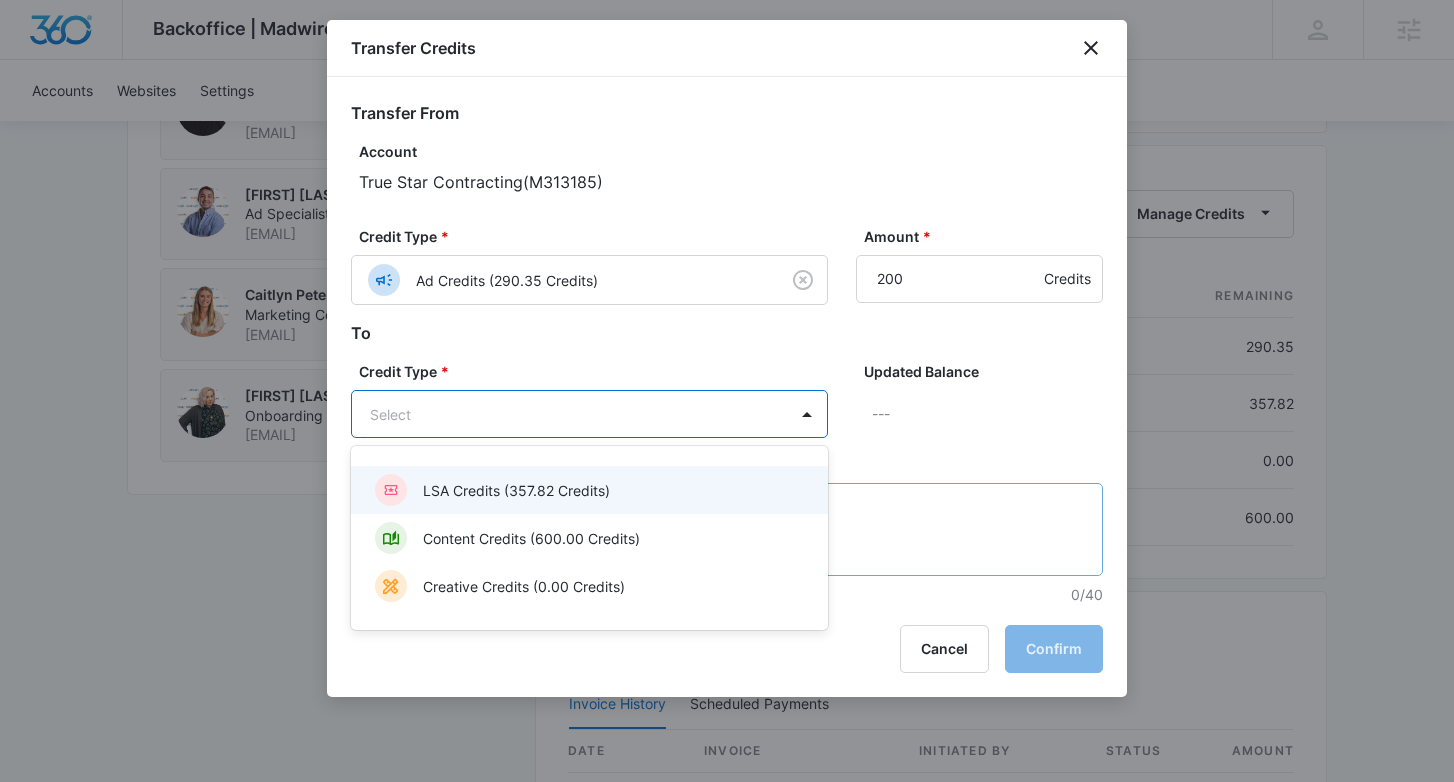 click on "LSA Credits (357.82 Credits)" at bounding box center (587, 490) 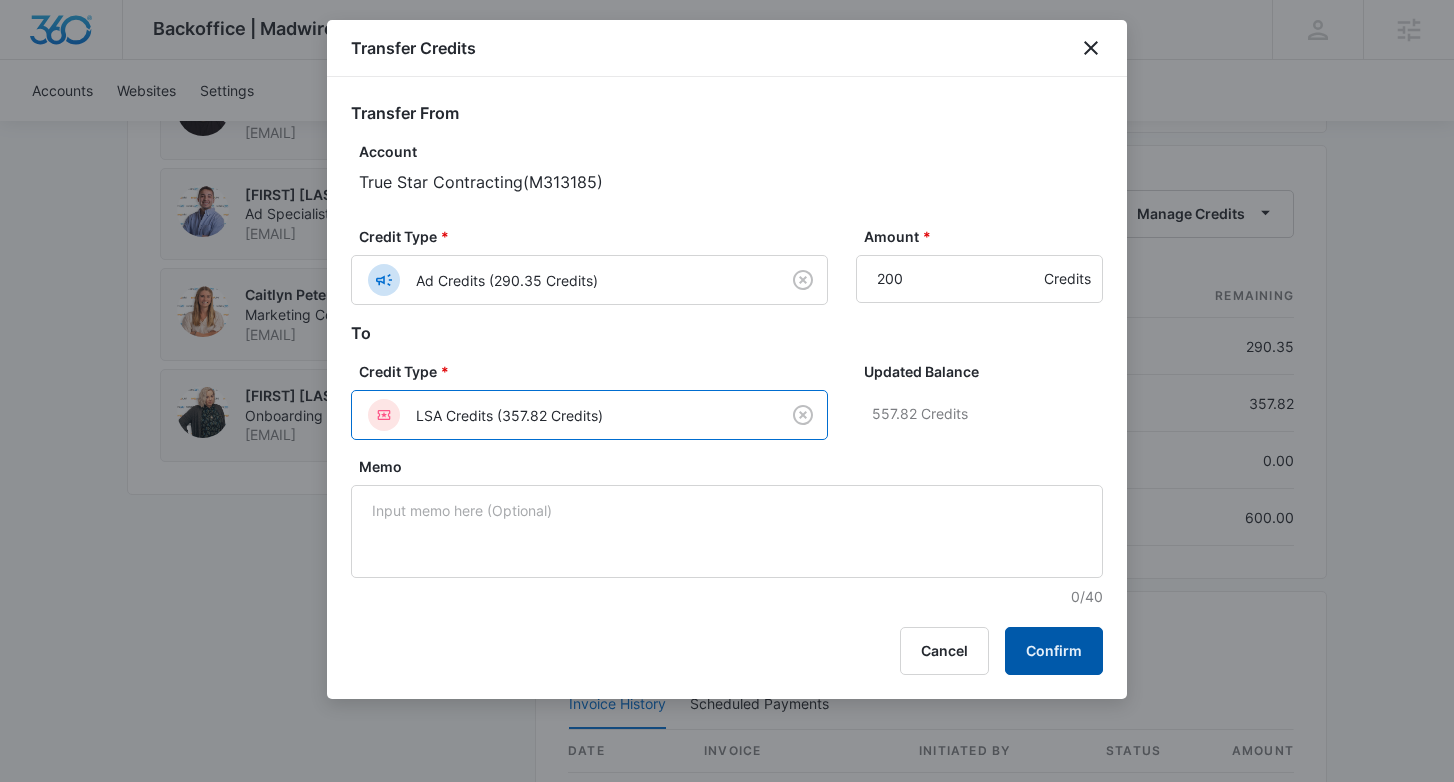 click on "Confirm" at bounding box center (1054, 651) 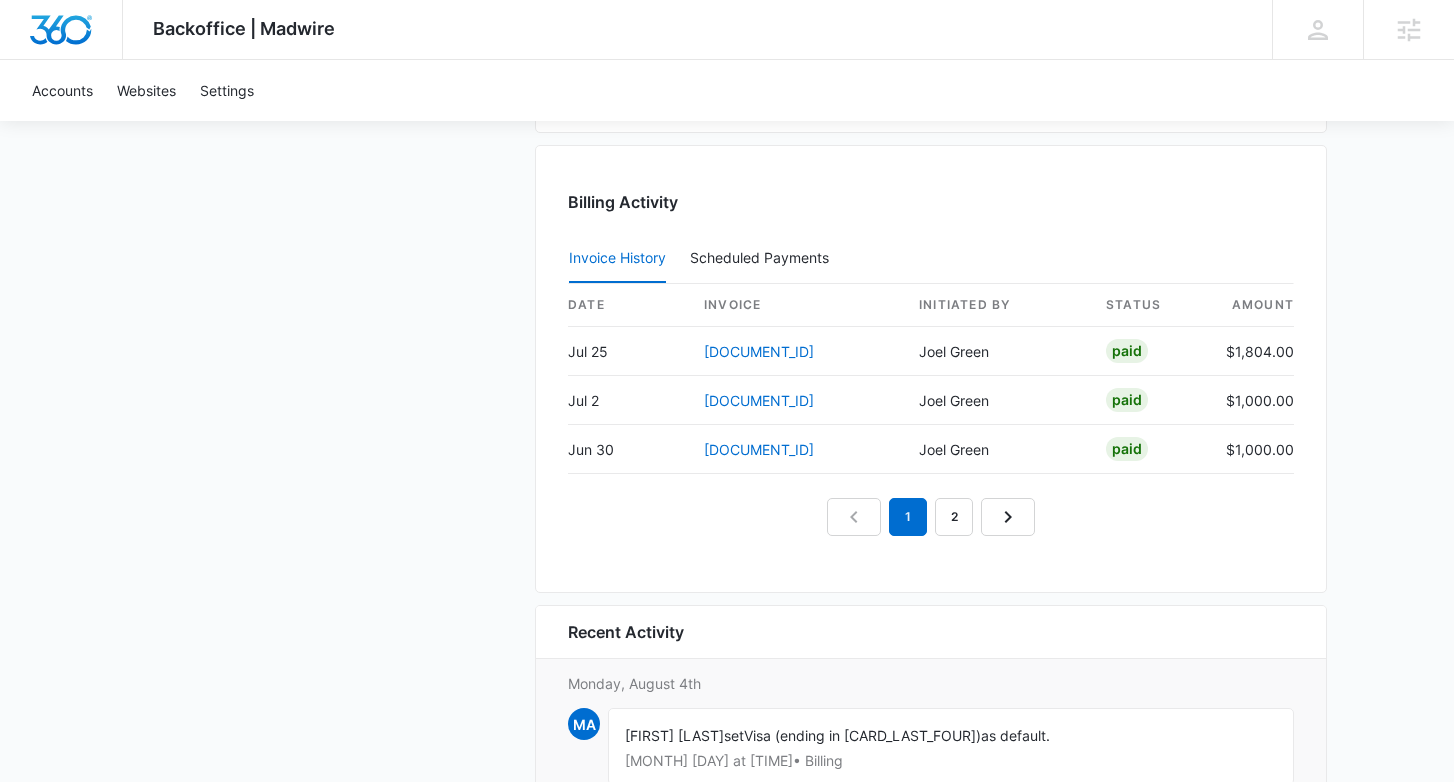 scroll, scrollTop: 2062, scrollLeft: 0, axis: vertical 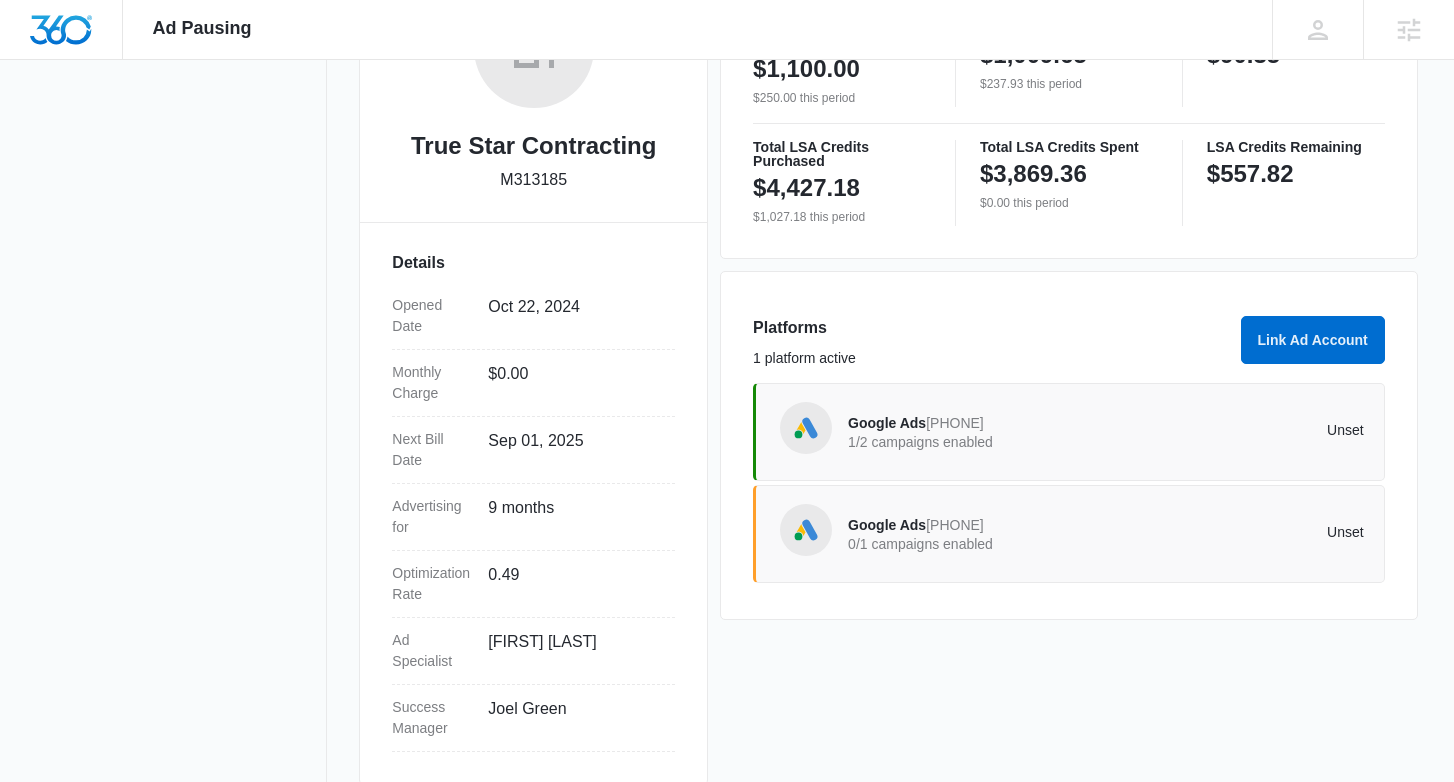 click on "0/1 campaigns enabled" at bounding box center [977, 544] 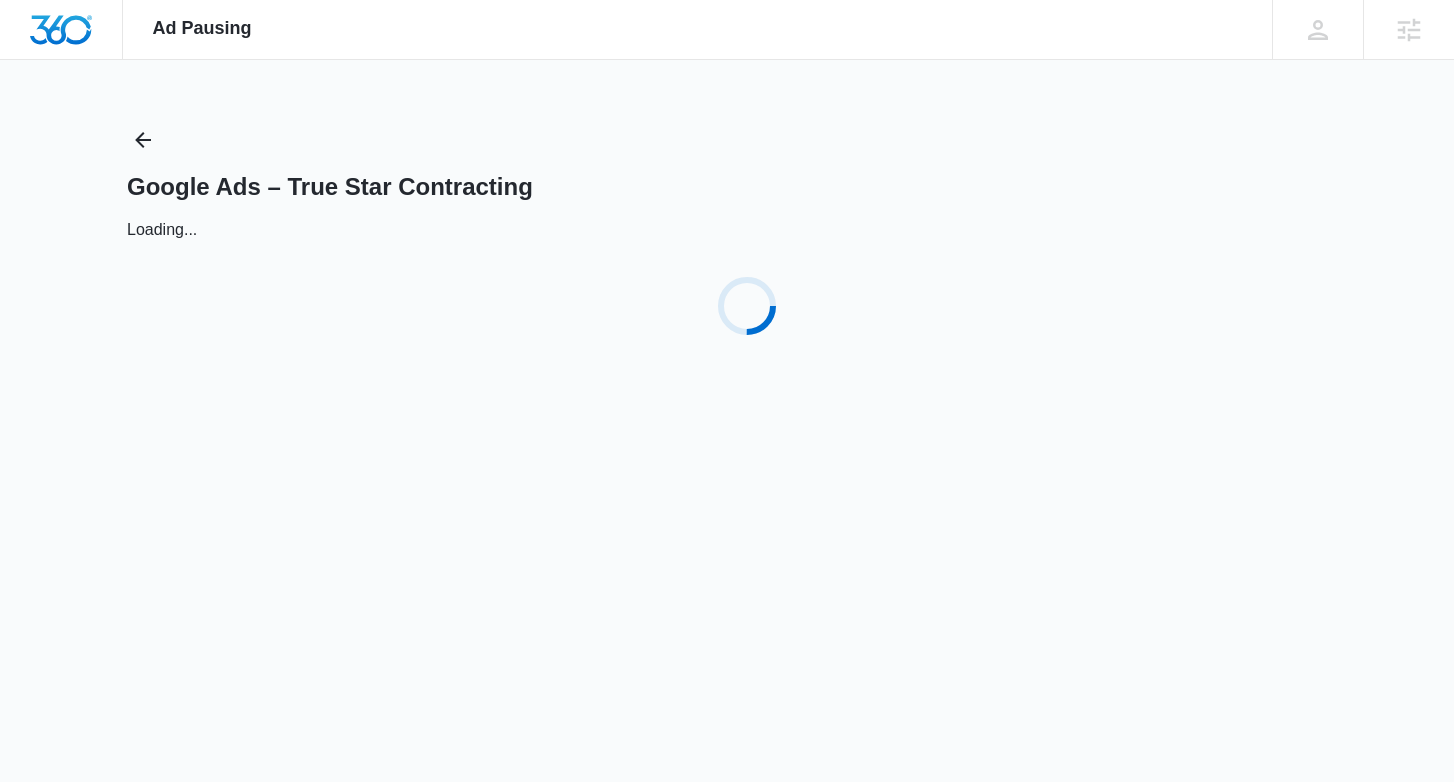 scroll, scrollTop: 0, scrollLeft: 0, axis: both 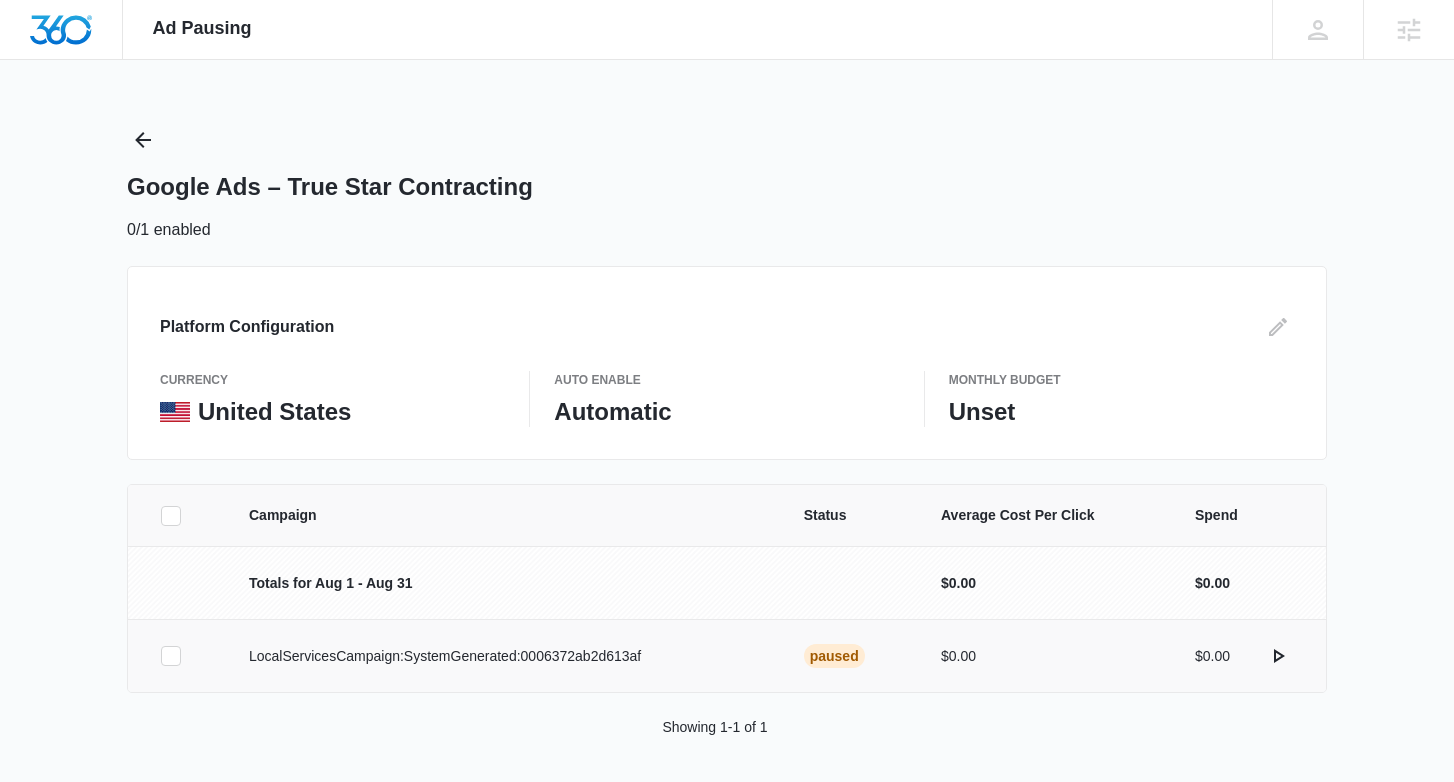 click 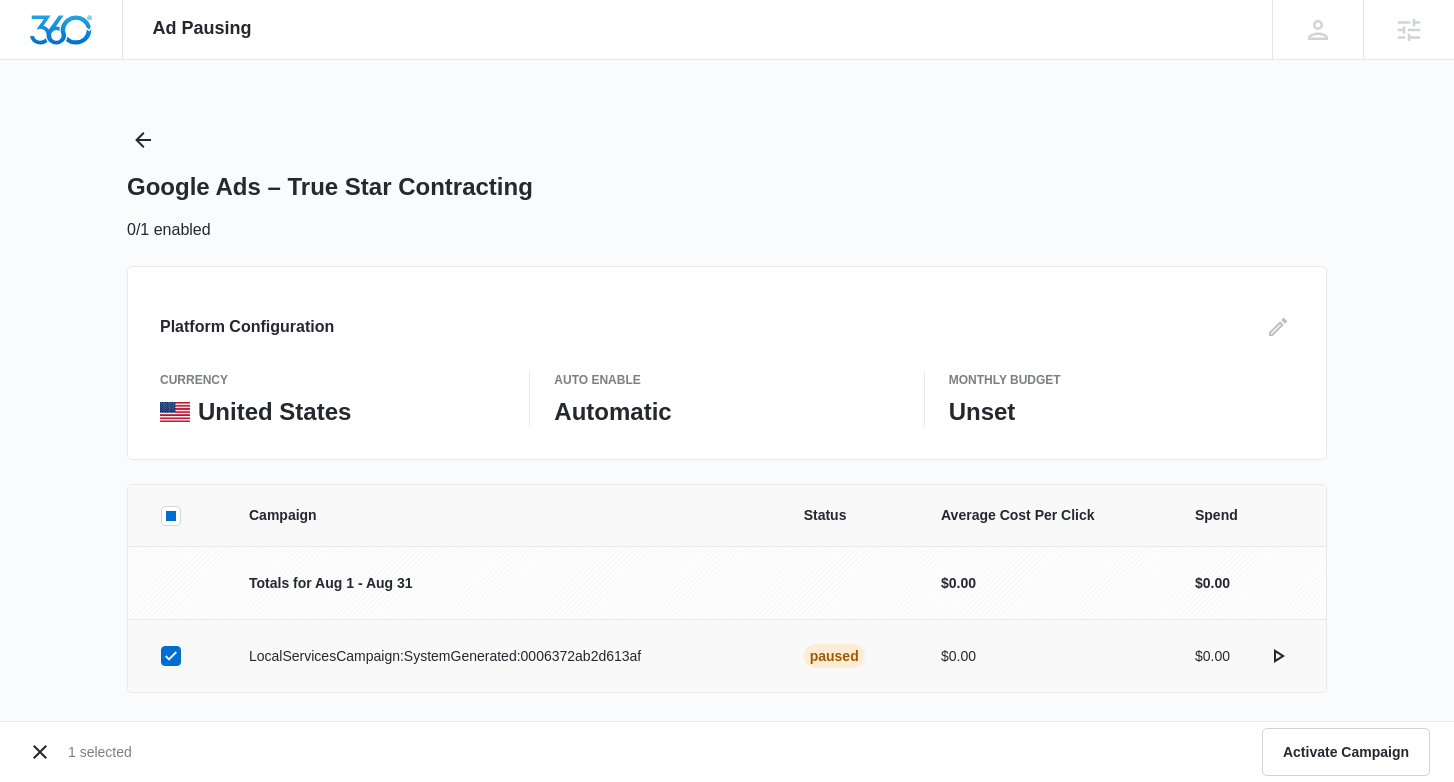 scroll, scrollTop: 65, scrollLeft: 0, axis: vertical 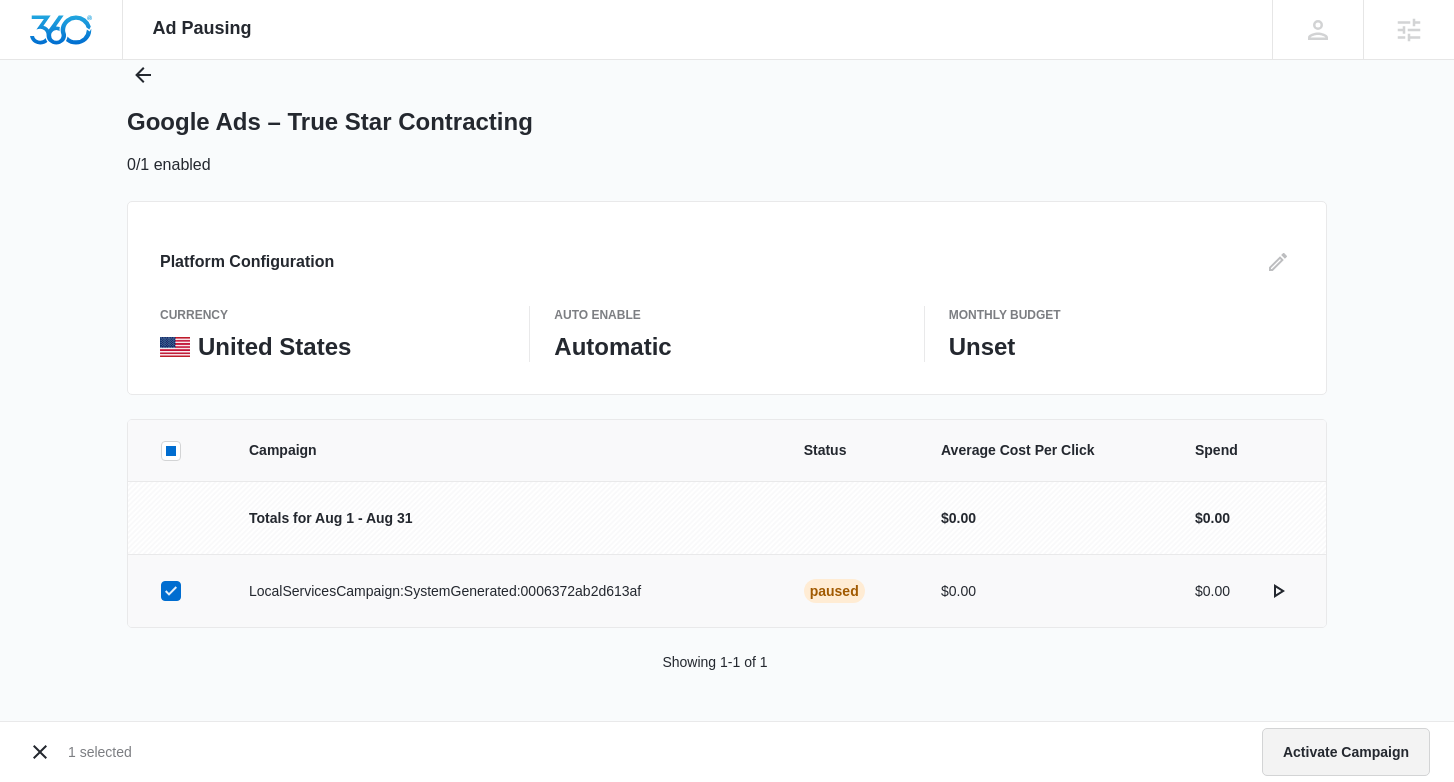 click on "Activate Campaign" at bounding box center [1346, 752] 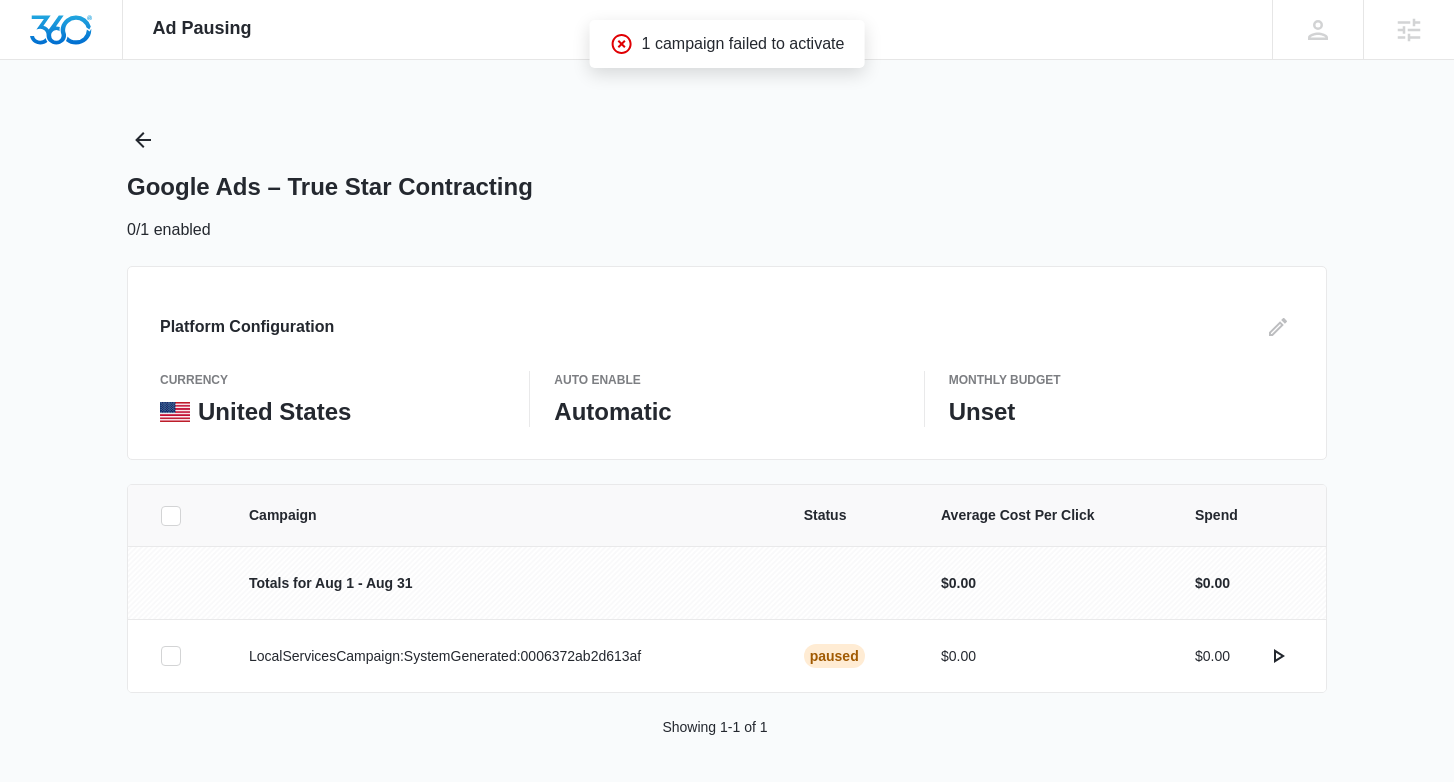 scroll, scrollTop: 4, scrollLeft: 0, axis: vertical 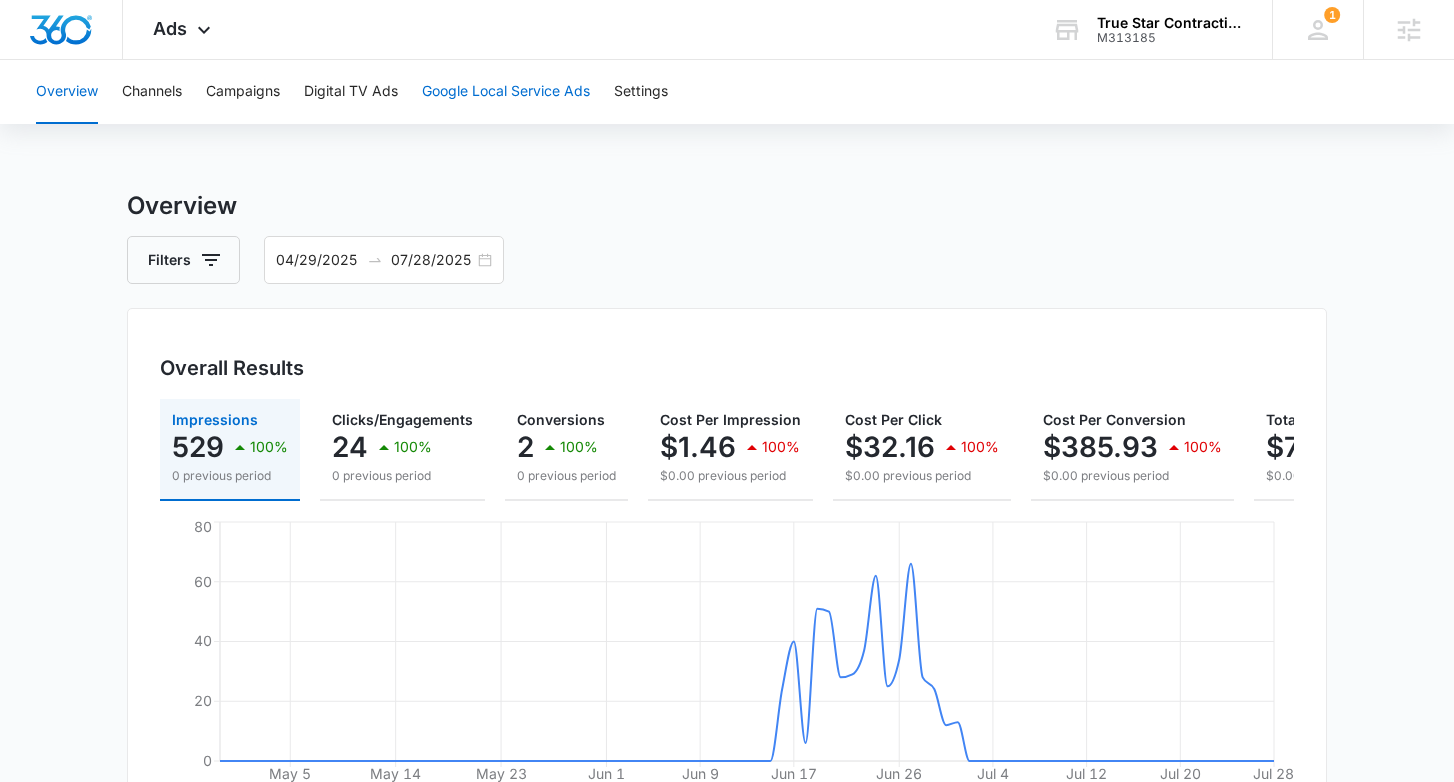 click on "Google Local Service Ads" at bounding box center [506, 92] 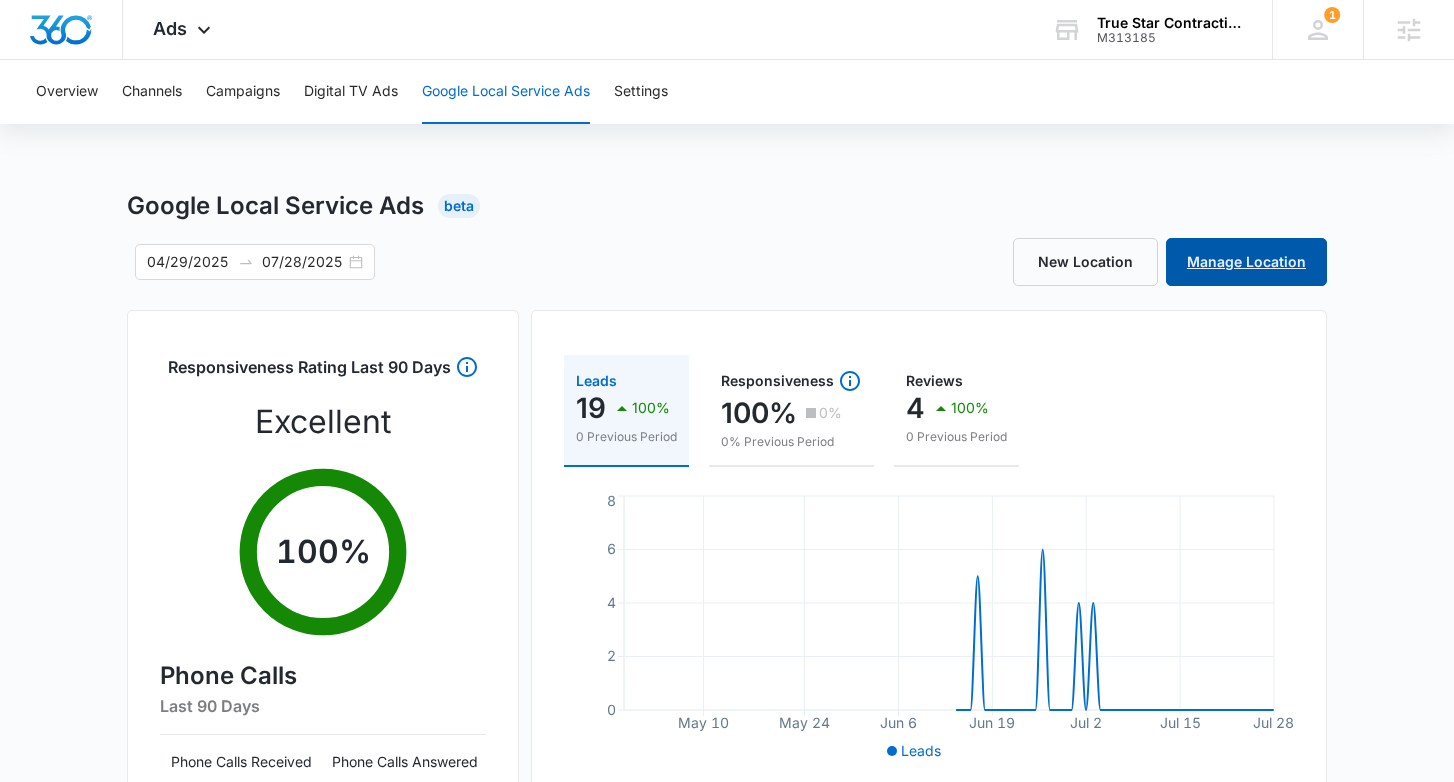 click on "Manage Location" at bounding box center (1246, 262) 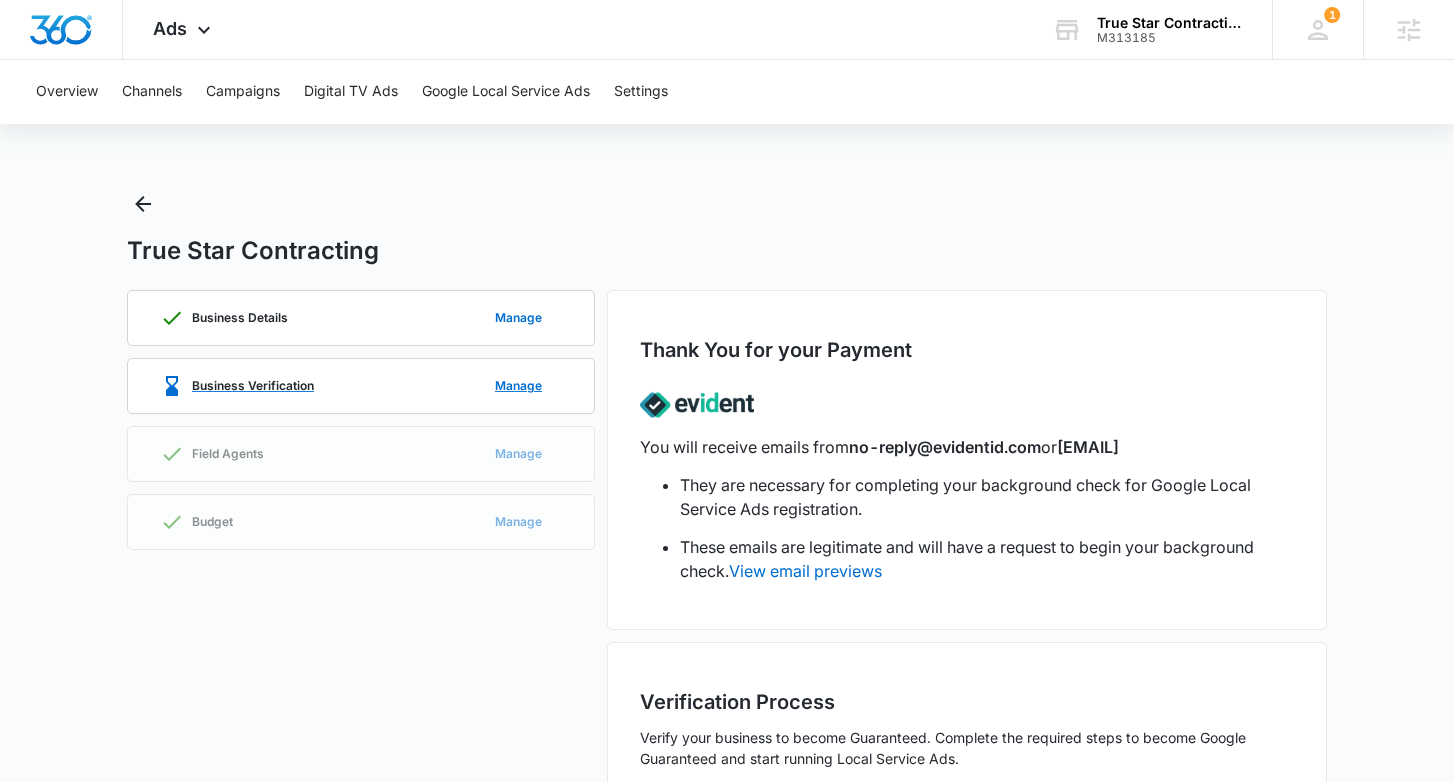 click on "Business Verification" at bounding box center [253, 386] 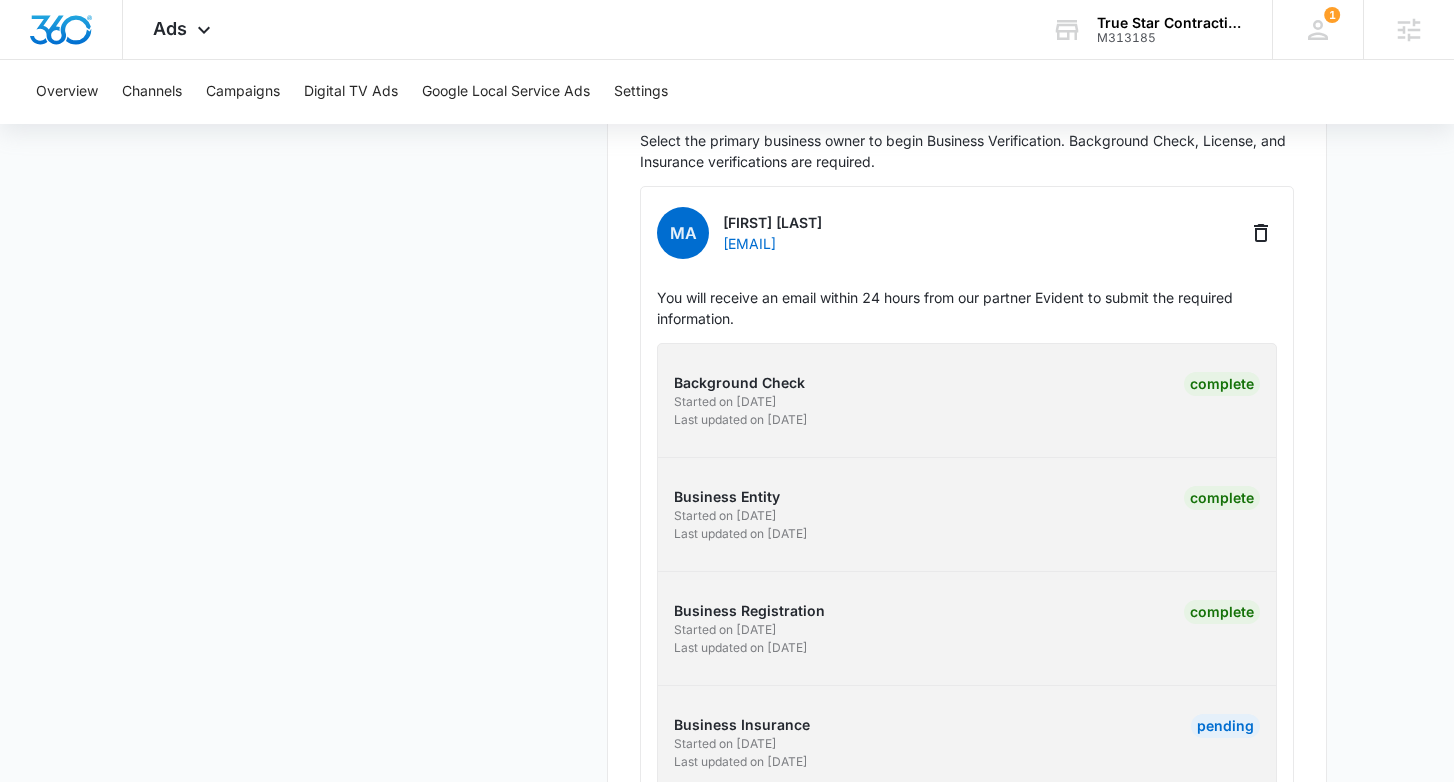 scroll, scrollTop: 689, scrollLeft: 0, axis: vertical 